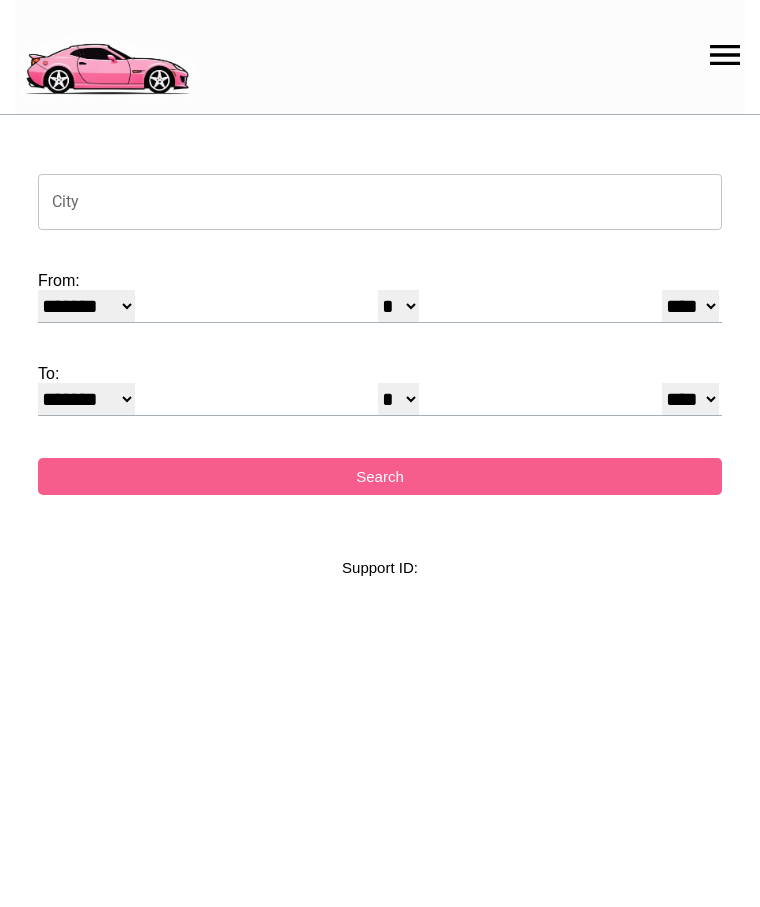 select on "*" 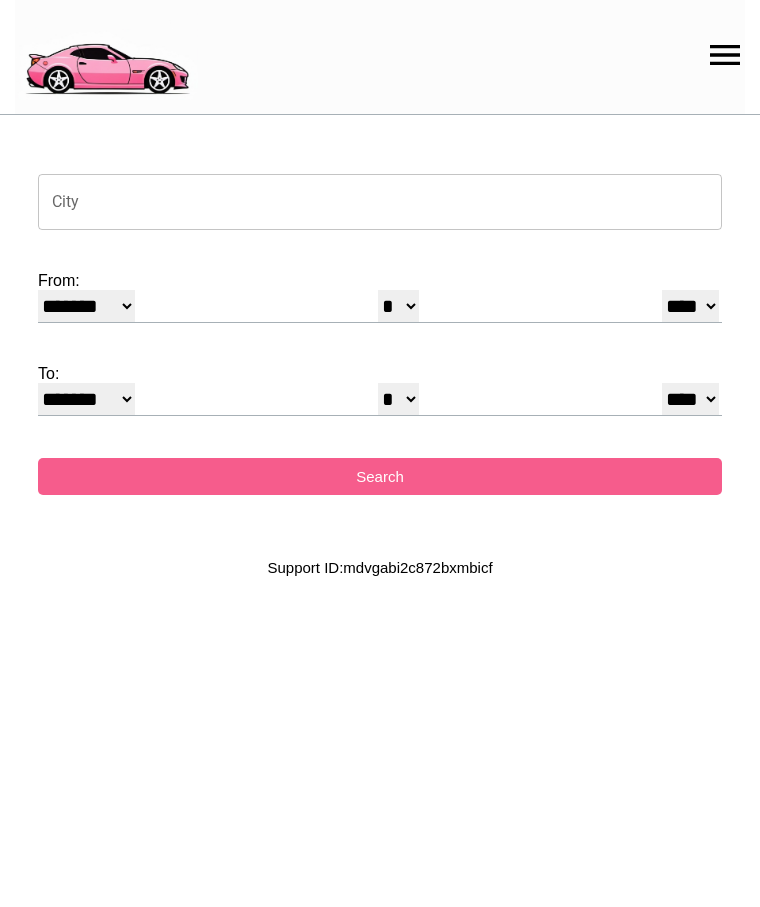 scroll, scrollTop: 0, scrollLeft: 0, axis: both 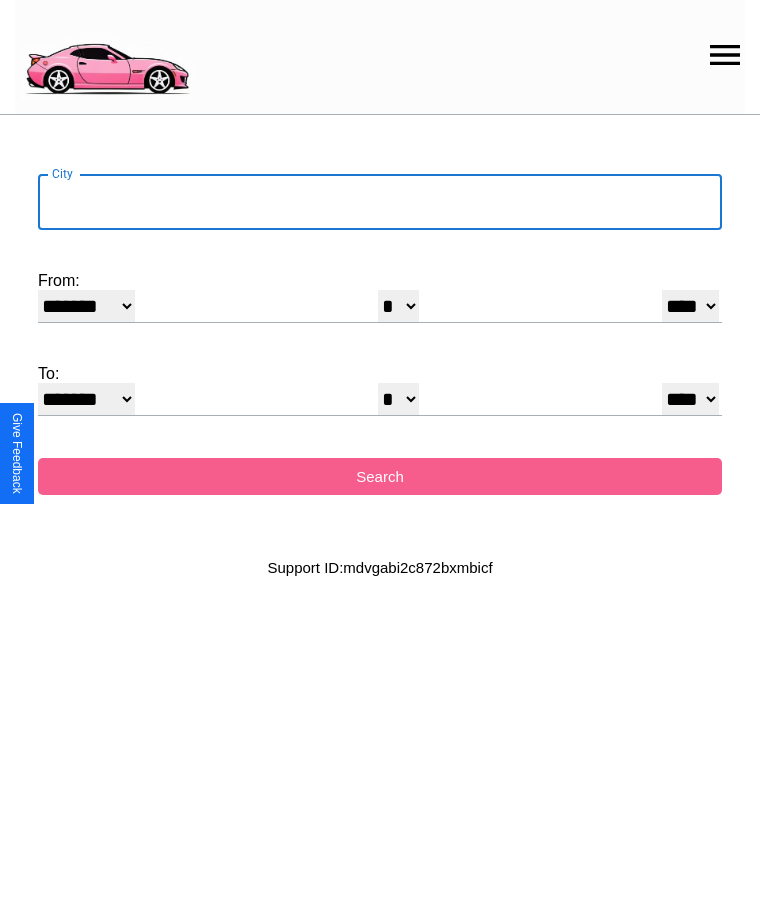 click on "City" at bounding box center (380, 202) 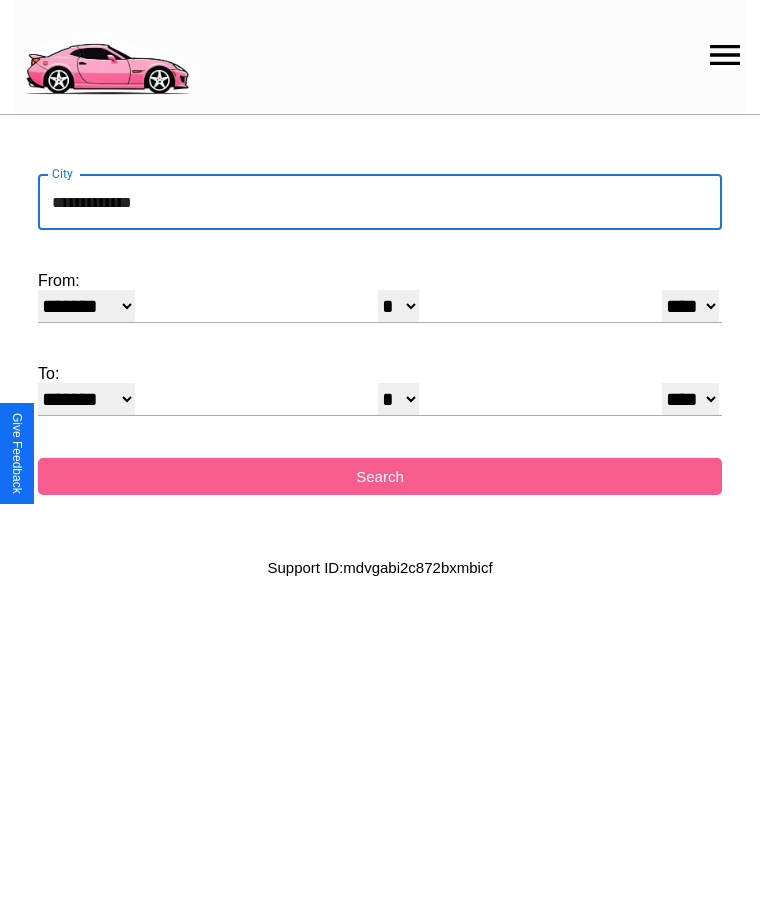 type on "**********" 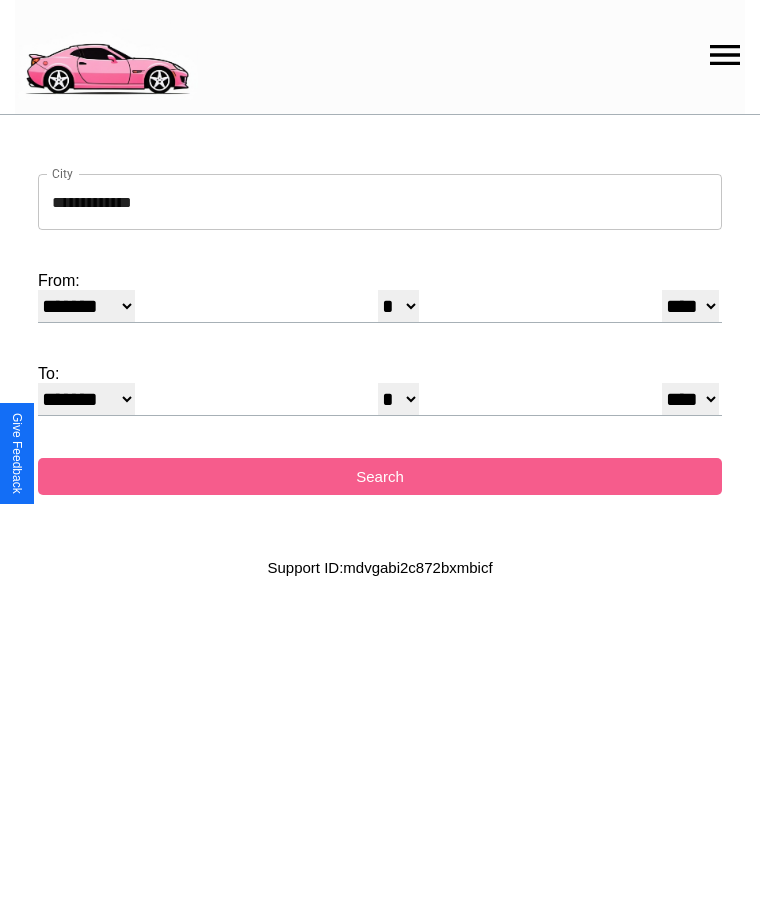 click on "******* ******** ***** ***** *** **** **** ****** ********* ******* ******** ********" at bounding box center [86, 306] 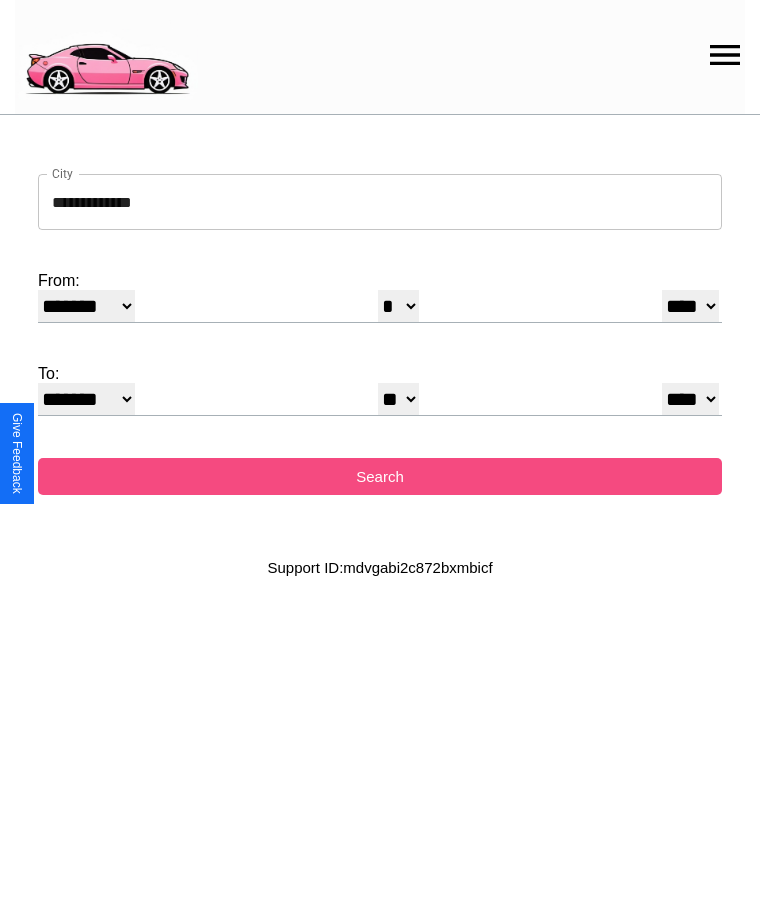 click on "Search" at bounding box center (380, 476) 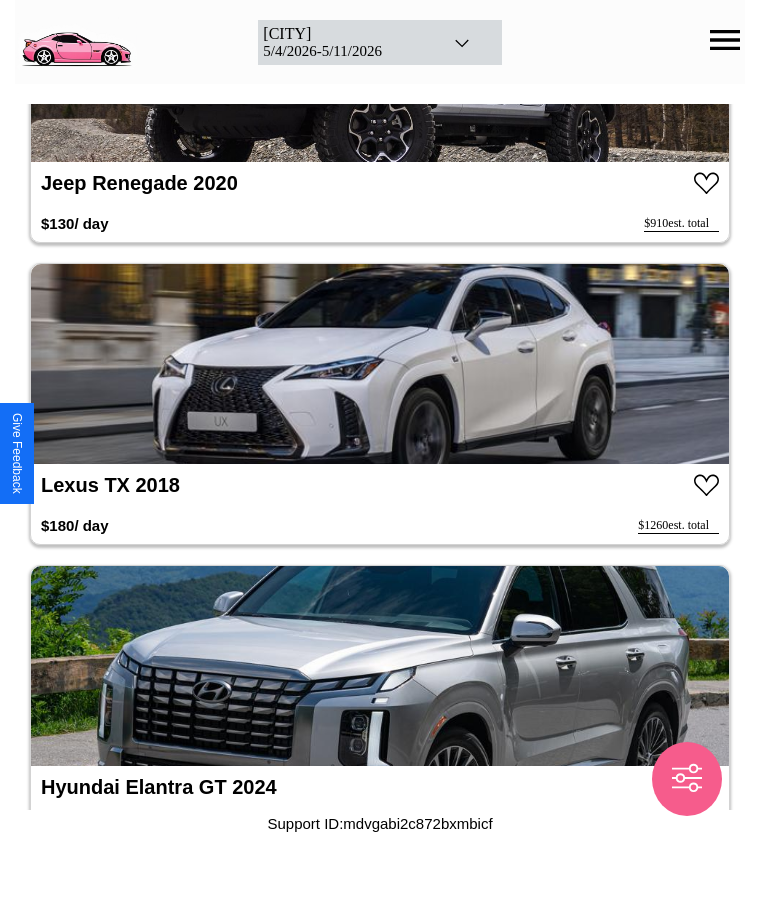 scroll, scrollTop: 4046, scrollLeft: 0, axis: vertical 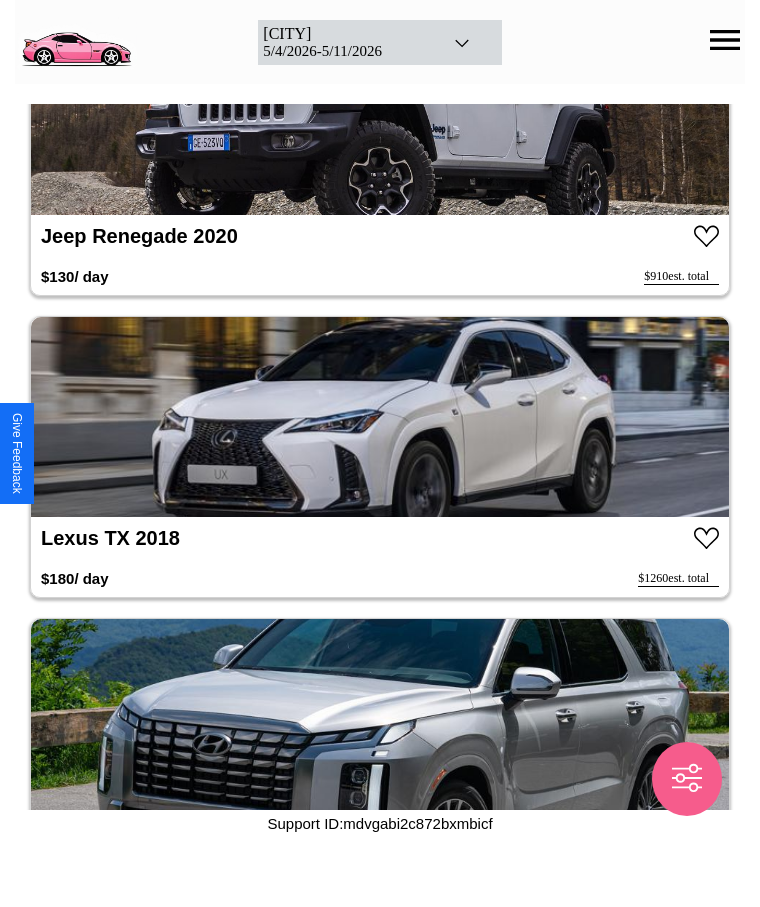 click at bounding box center [380, 417] 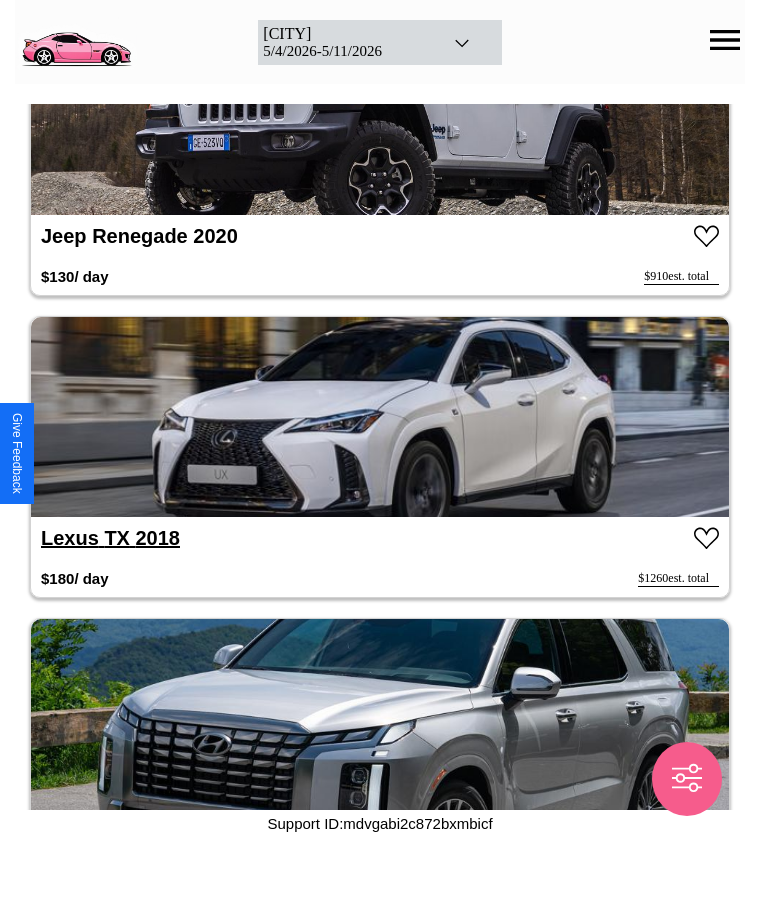 click on "Lexus   TX   2018" at bounding box center [110, 538] 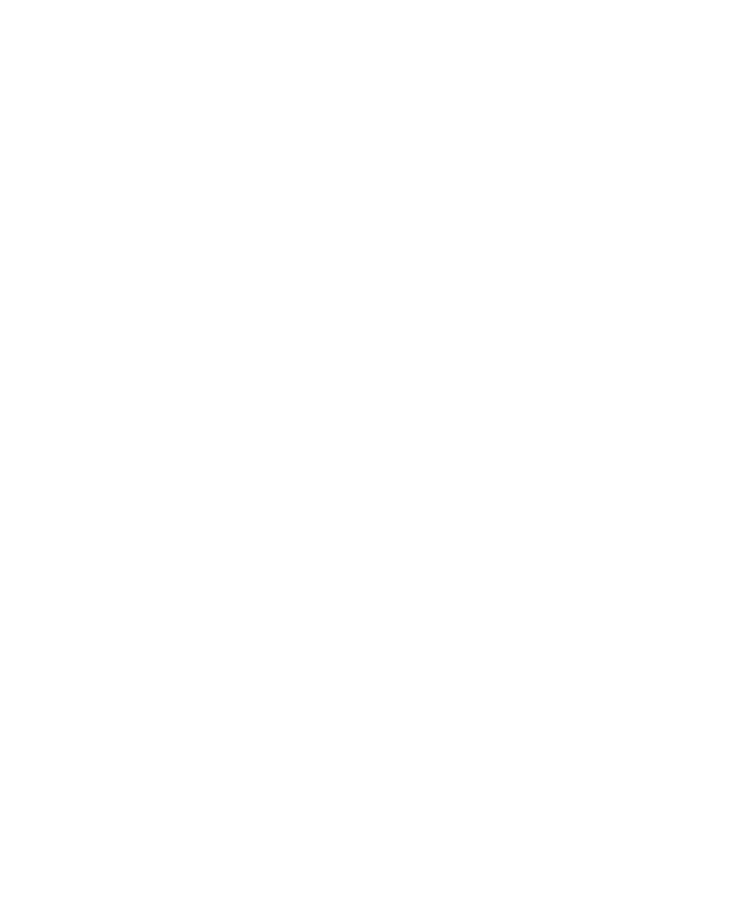 scroll, scrollTop: 0, scrollLeft: 0, axis: both 